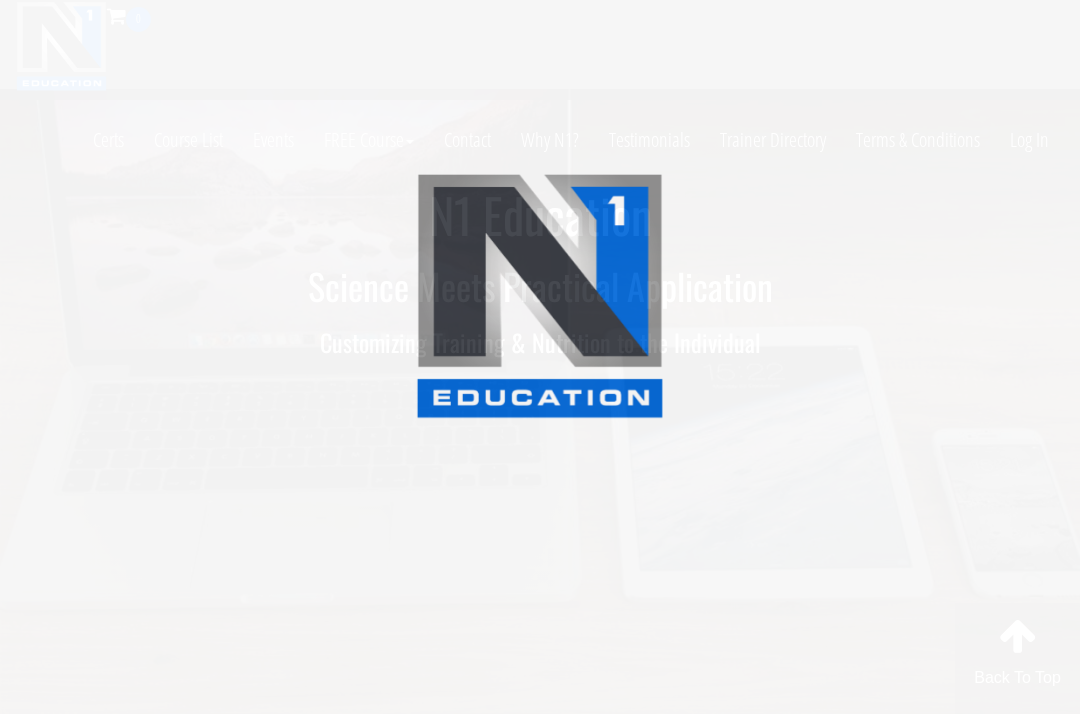 scroll, scrollTop: 0, scrollLeft: 0, axis: both 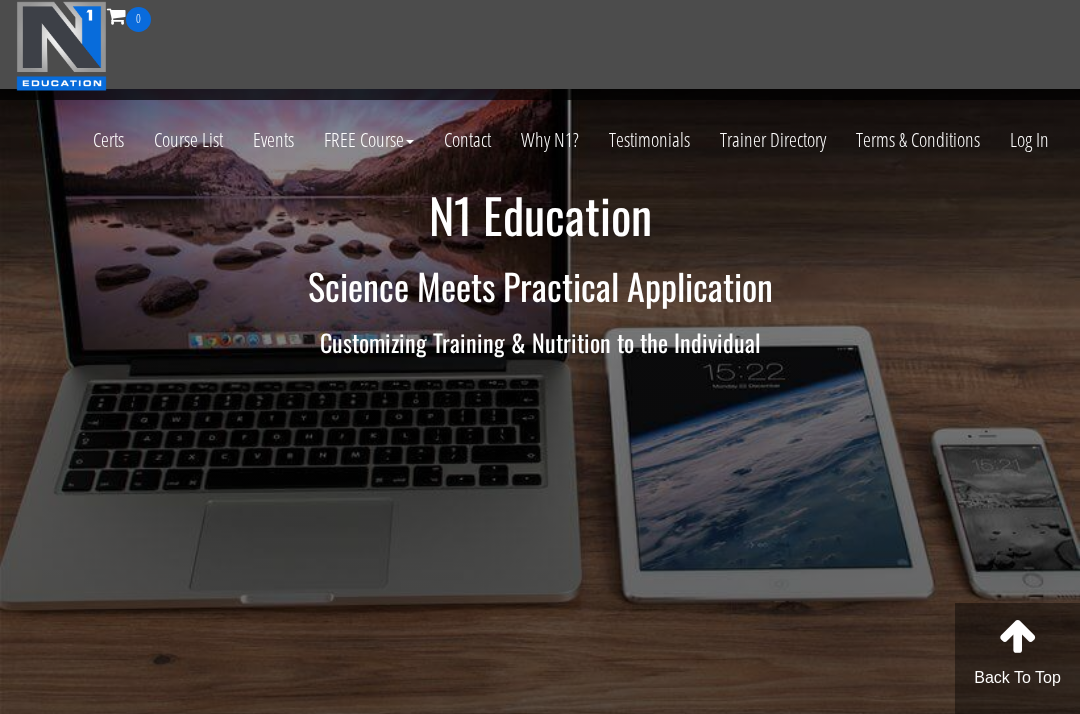 click on "Log In" at bounding box center [1029, 140] 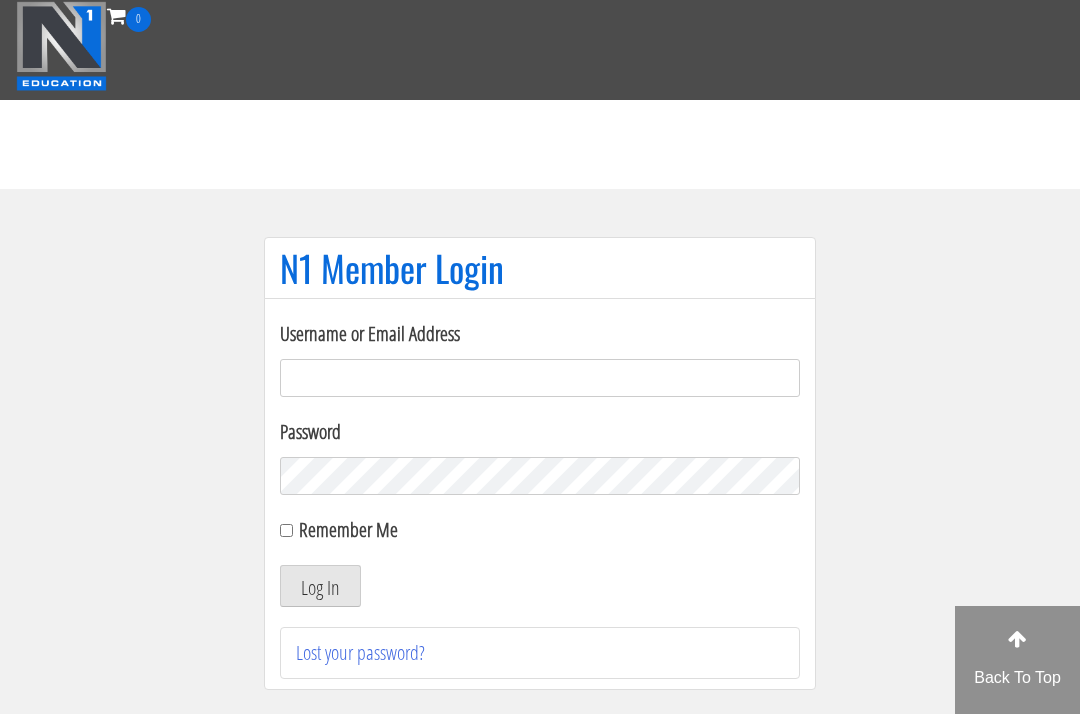 scroll, scrollTop: 0, scrollLeft: 0, axis: both 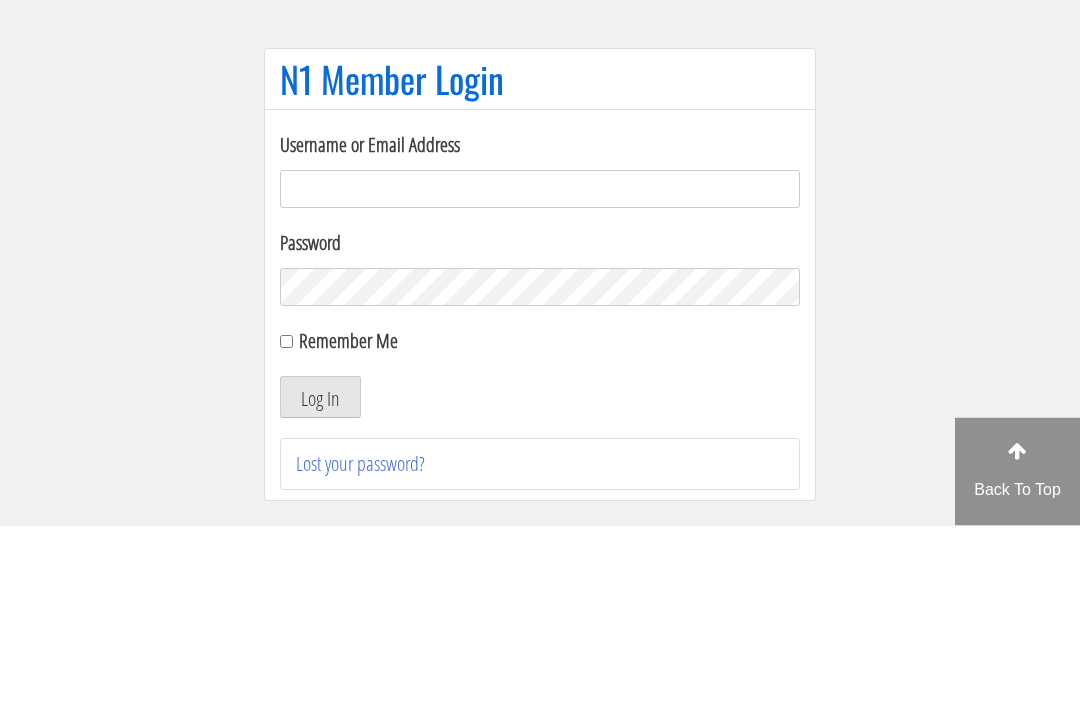 type on "growingabean123@gmail.com" 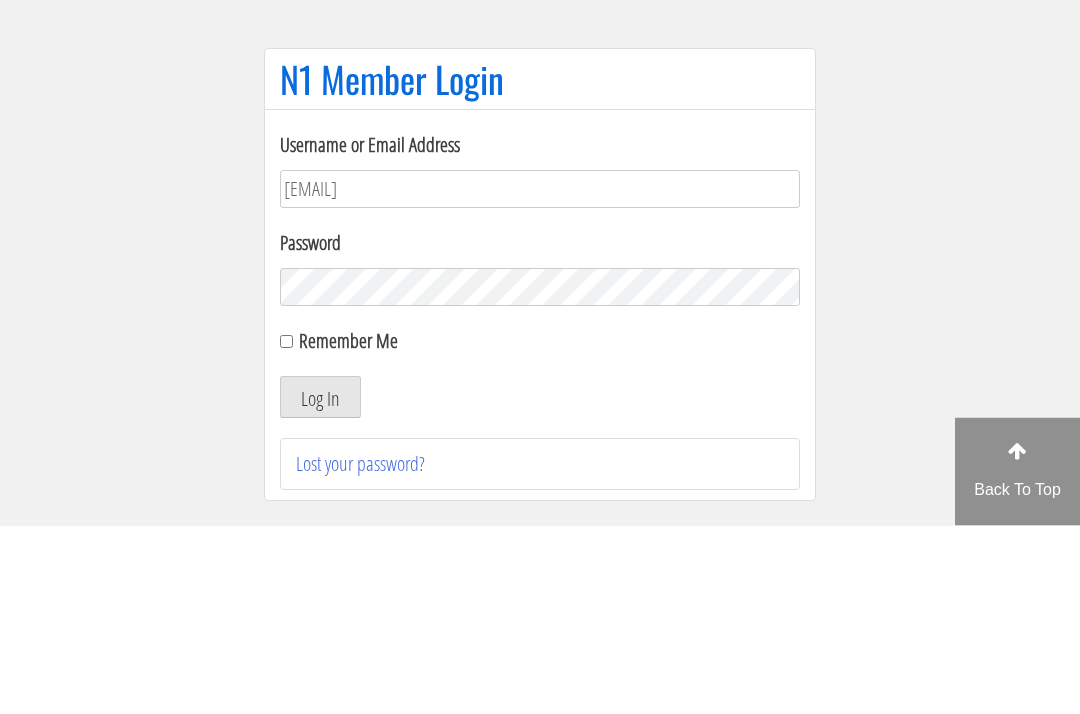 click on "Log In" at bounding box center [320, 586] 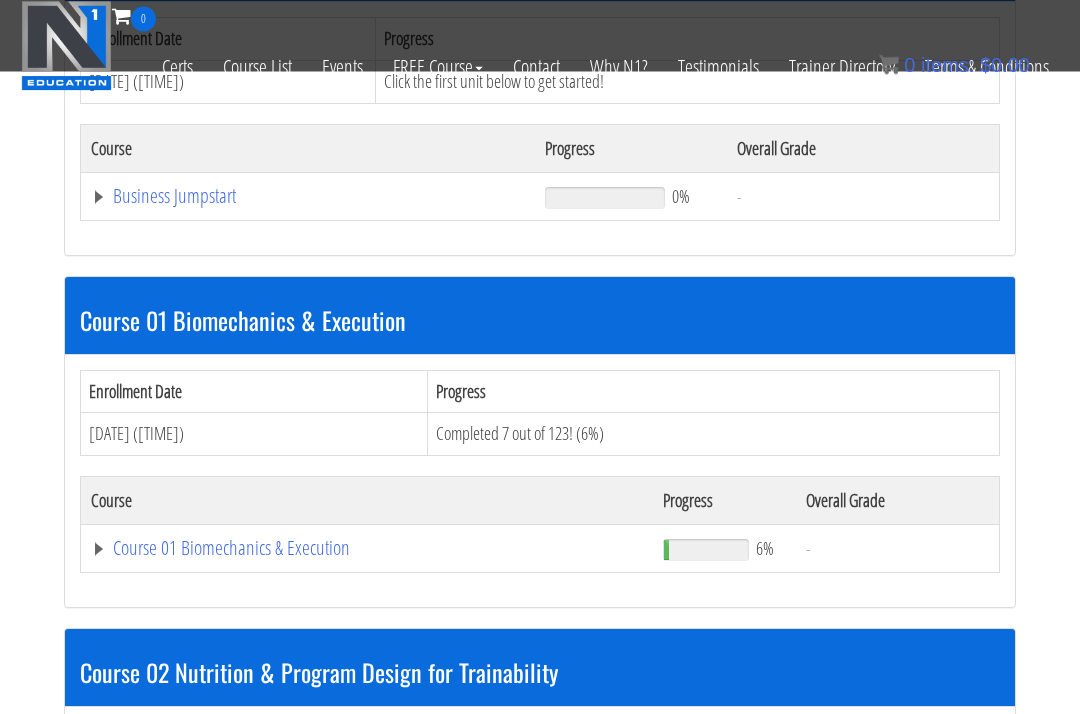 scroll, scrollTop: 718, scrollLeft: 0, axis: vertical 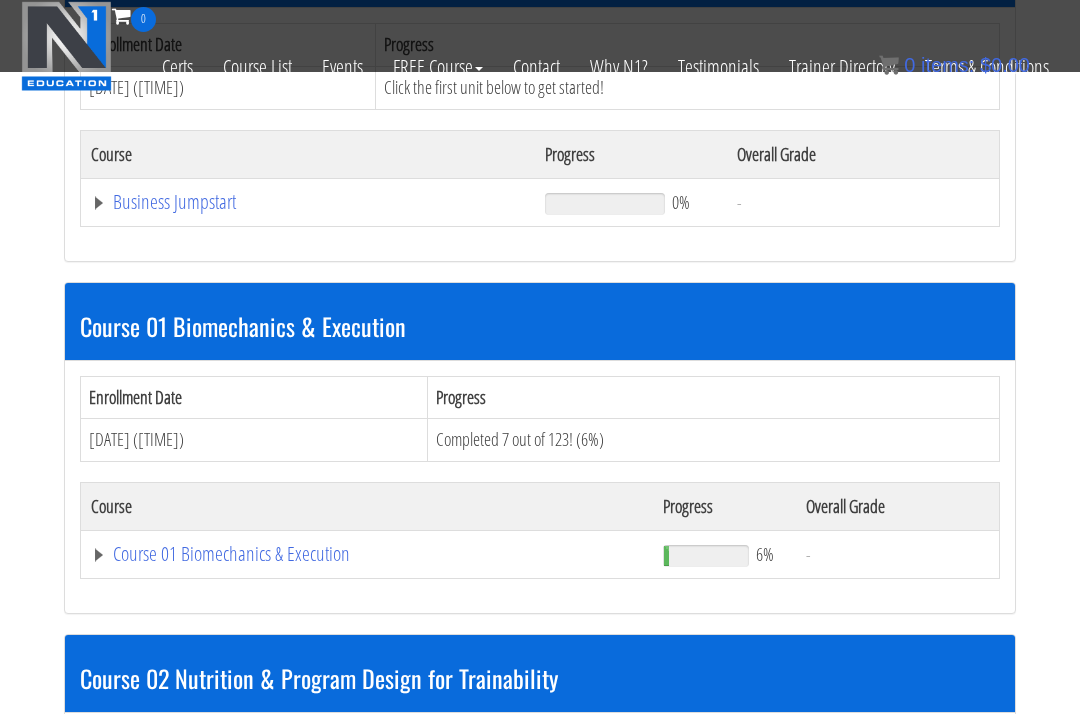 click on "Course 01 Biomechanics & Execution" at bounding box center (364, -150) 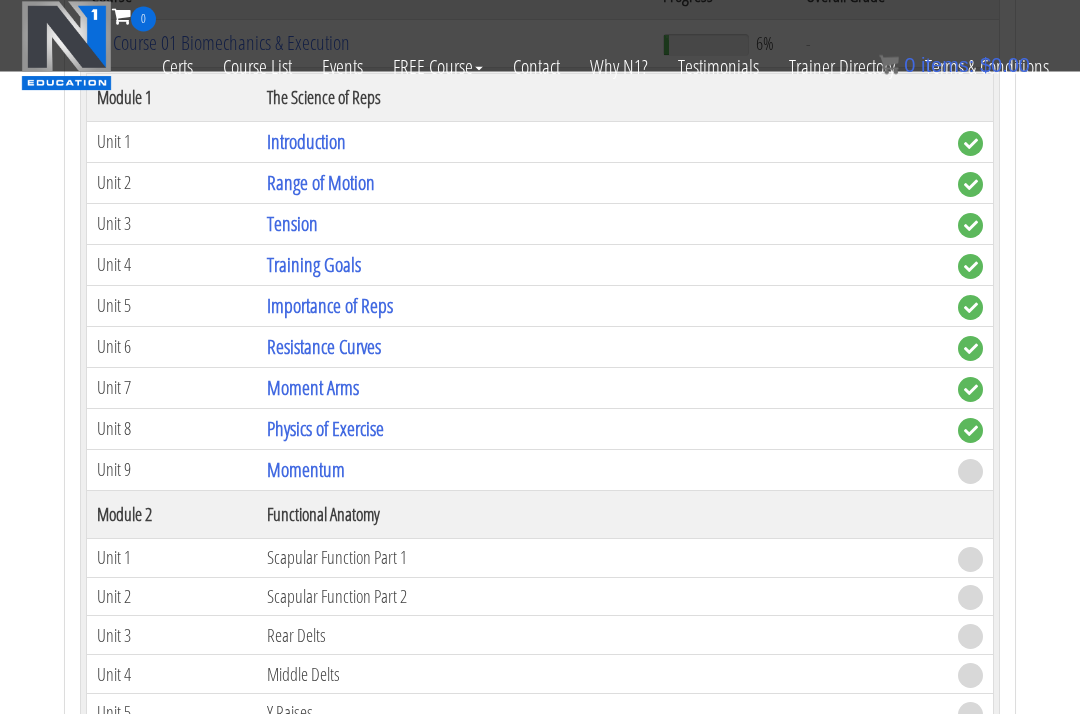 scroll, scrollTop: 1229, scrollLeft: 0, axis: vertical 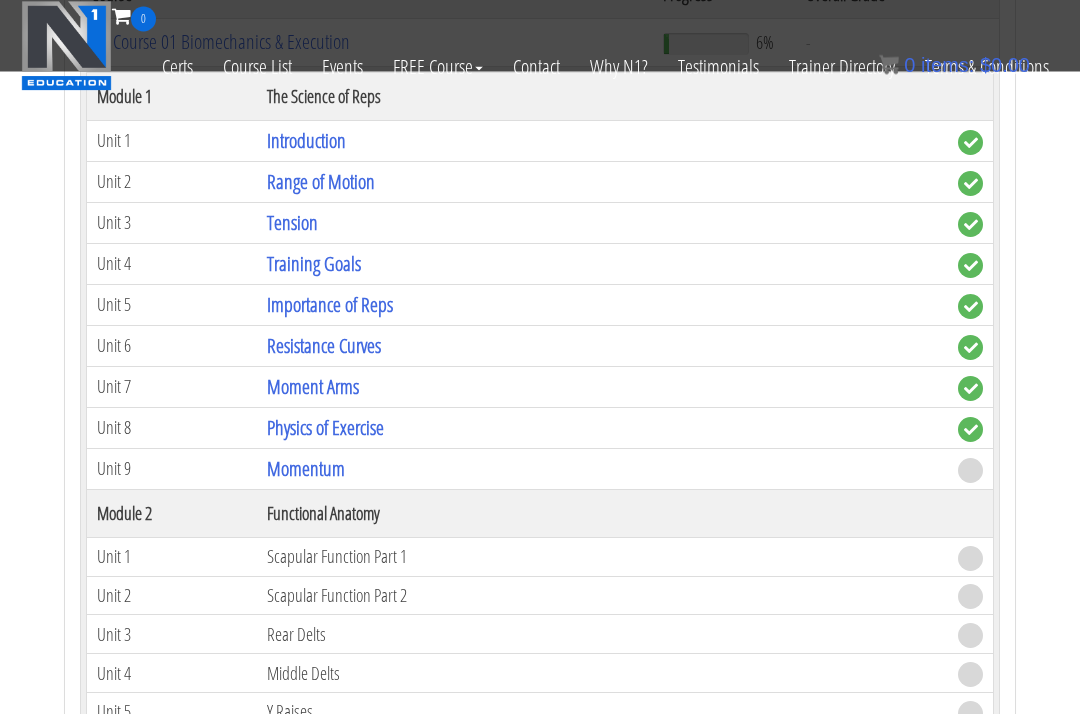 click on "Momentum" at bounding box center (306, 469) 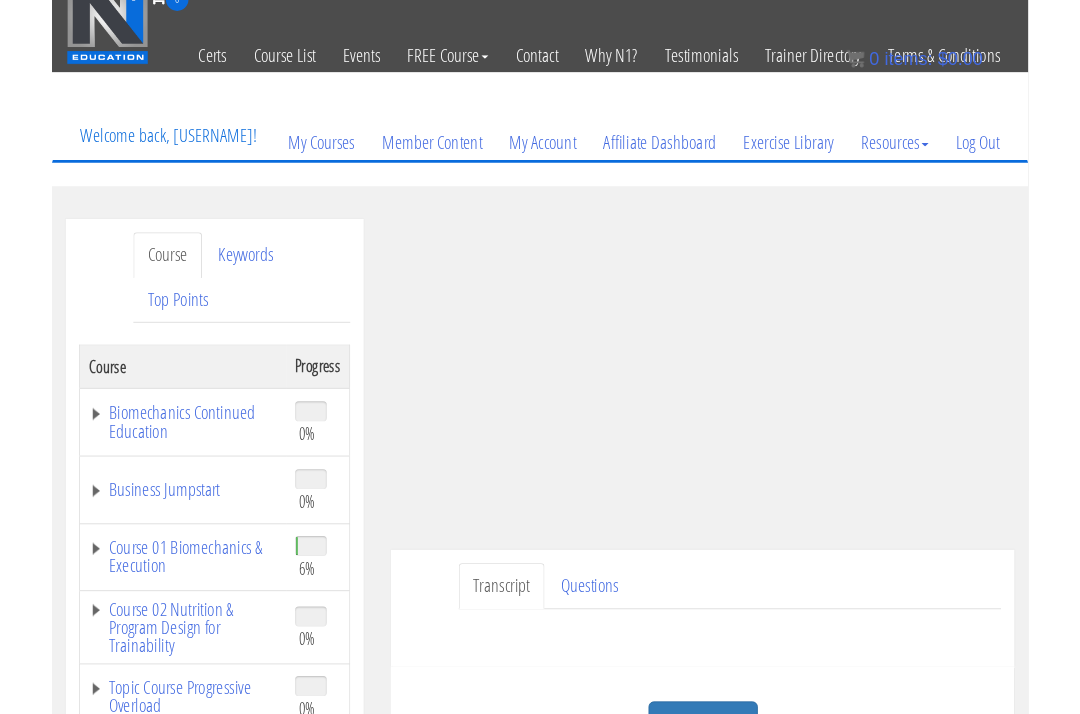 scroll, scrollTop: 0, scrollLeft: 0, axis: both 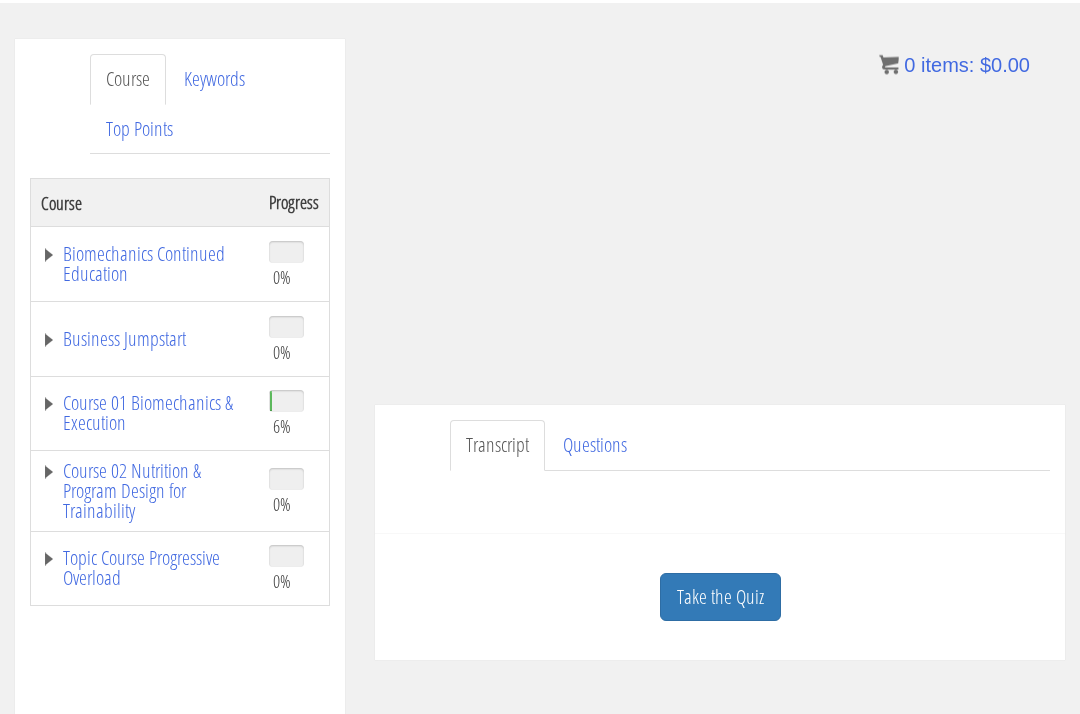 click on "Questions" at bounding box center [595, 446] 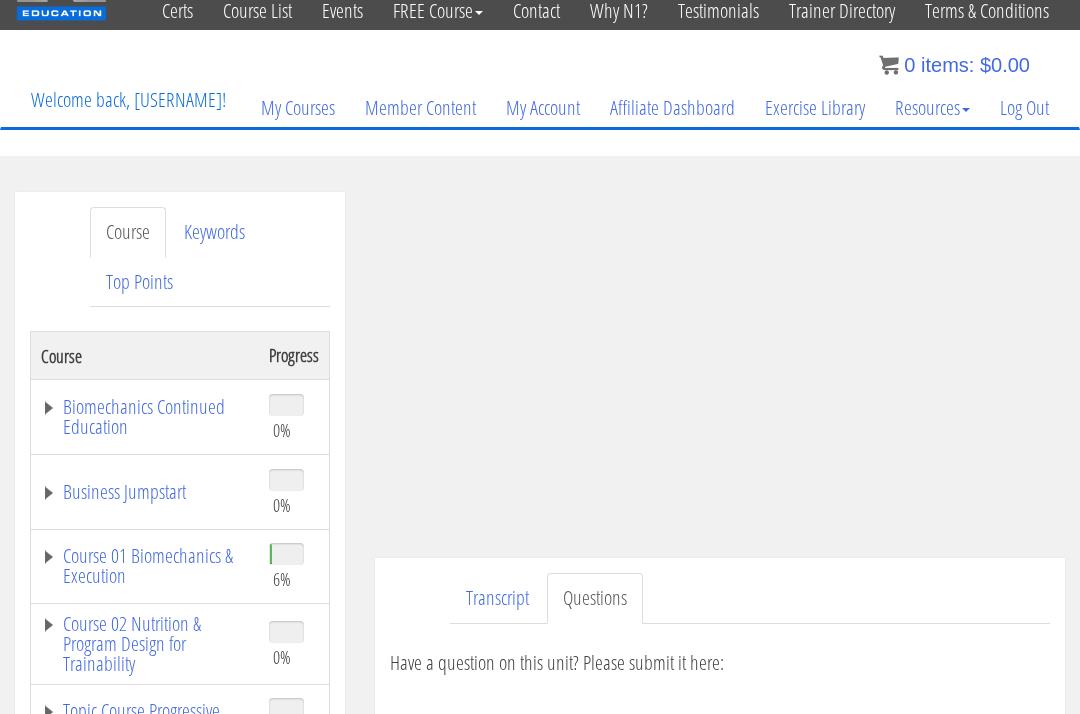 scroll, scrollTop: 0, scrollLeft: 0, axis: both 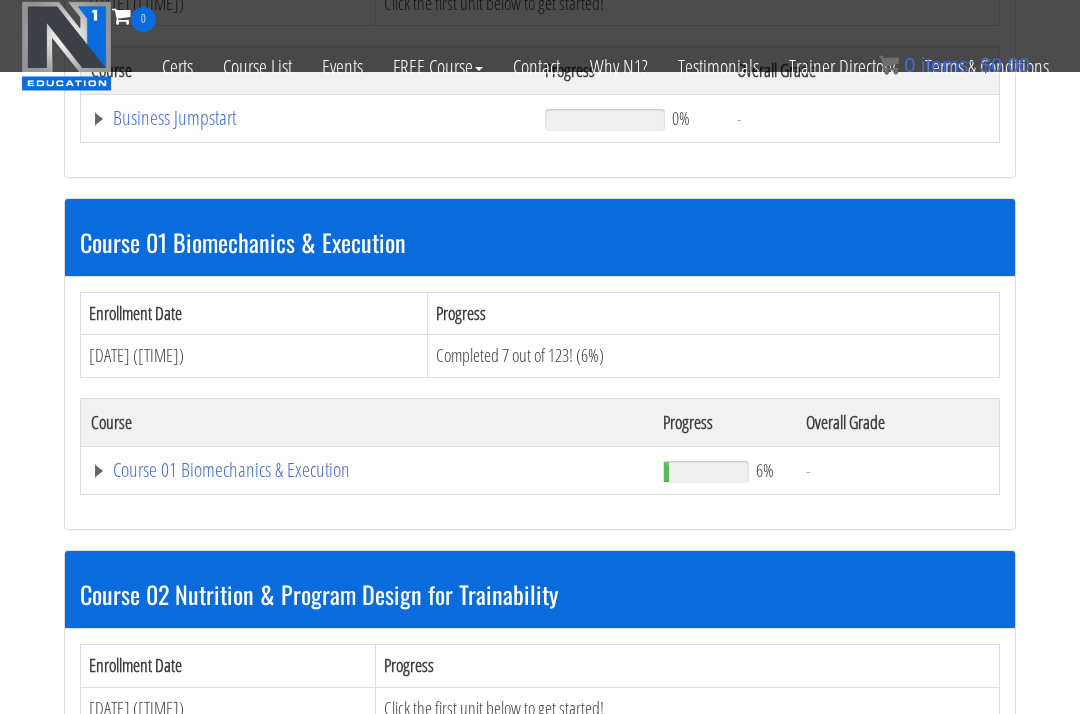 click on "Course 01 Biomechanics & Execution" at bounding box center [364, -234] 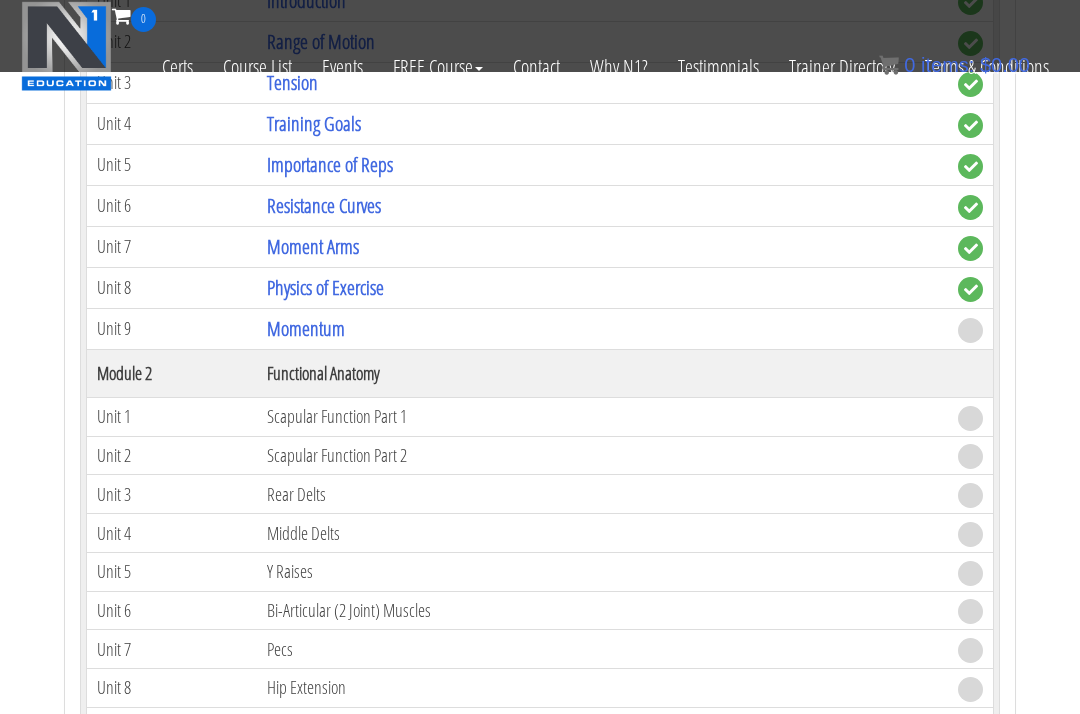 scroll, scrollTop: 1327, scrollLeft: 0, axis: vertical 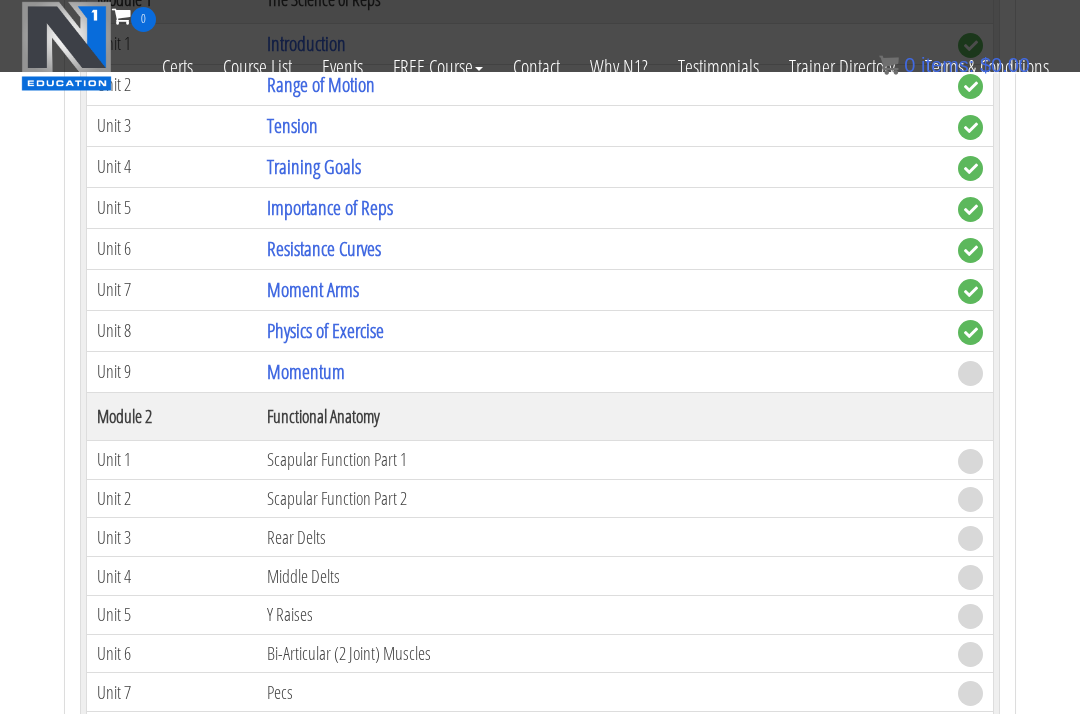 click on "Scapular Function Part 1" at bounding box center [602, 459] 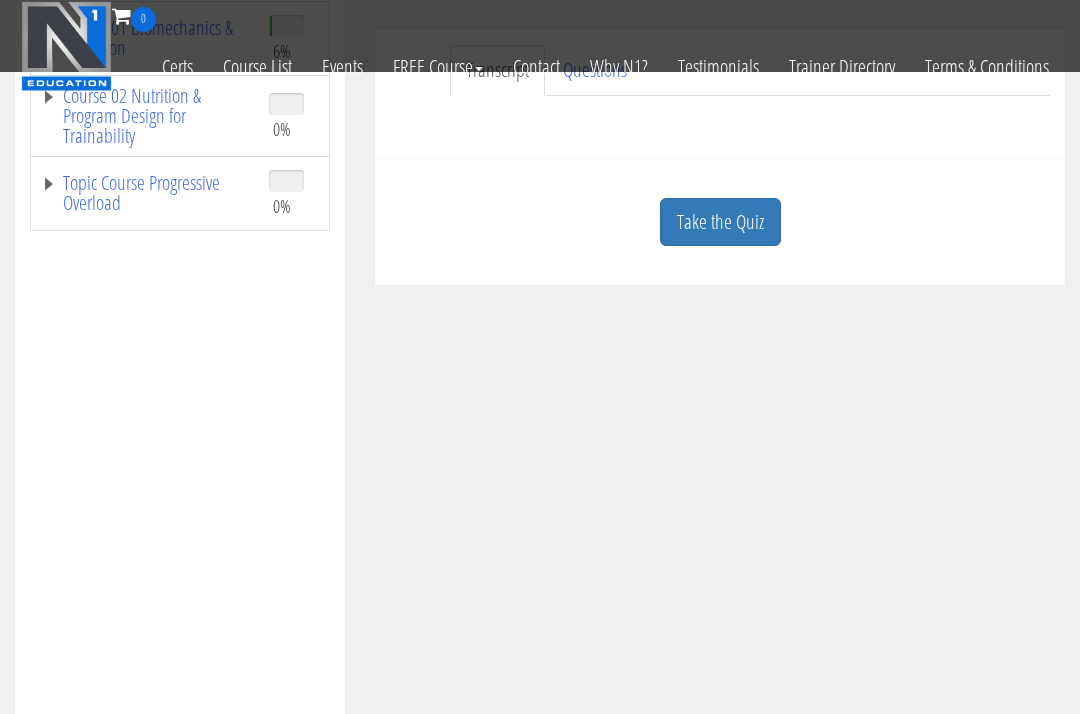 scroll, scrollTop: 474, scrollLeft: 0, axis: vertical 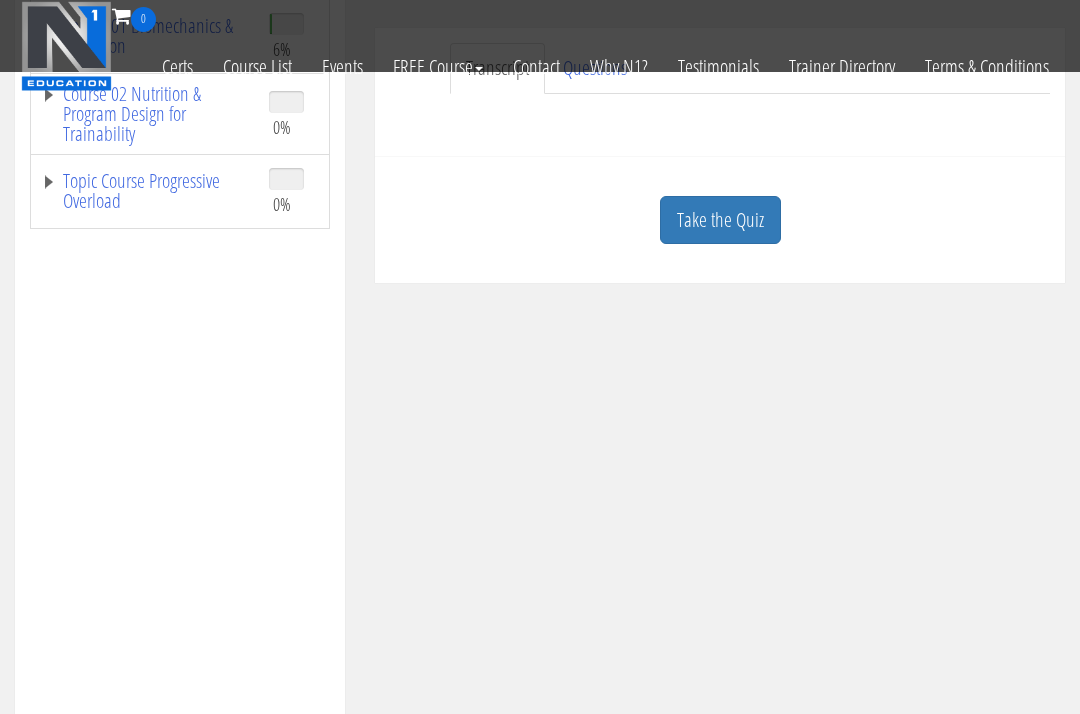 click on "Take the Quiz" at bounding box center (720, 220) 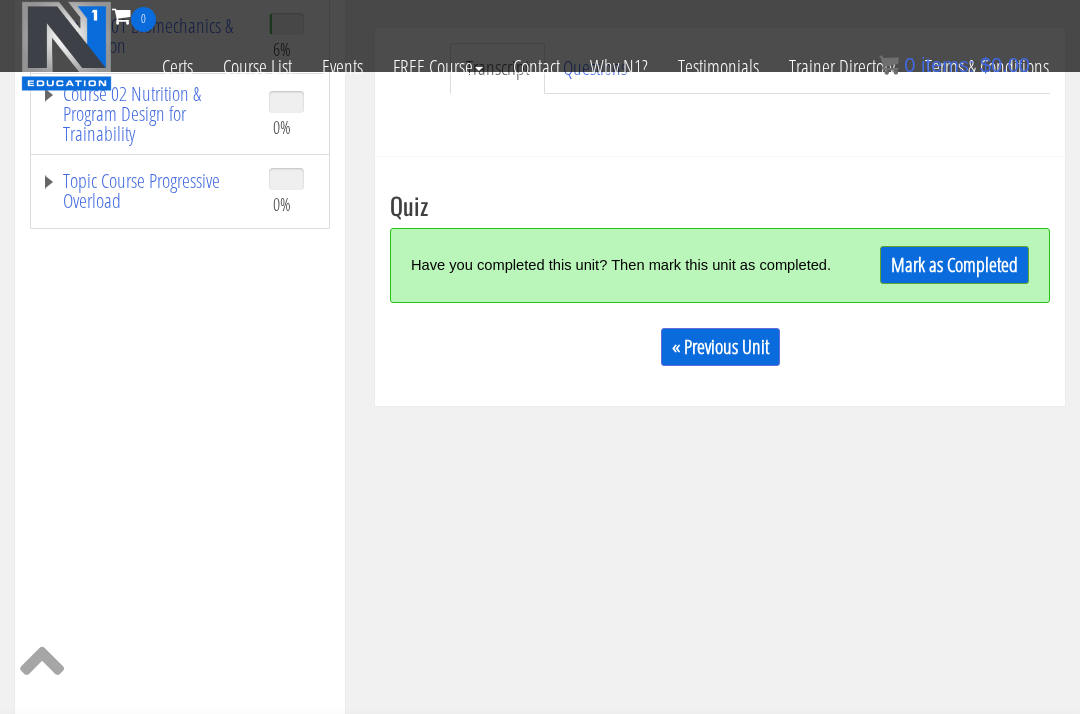 click on "Mark as Completed" at bounding box center (954, 265) 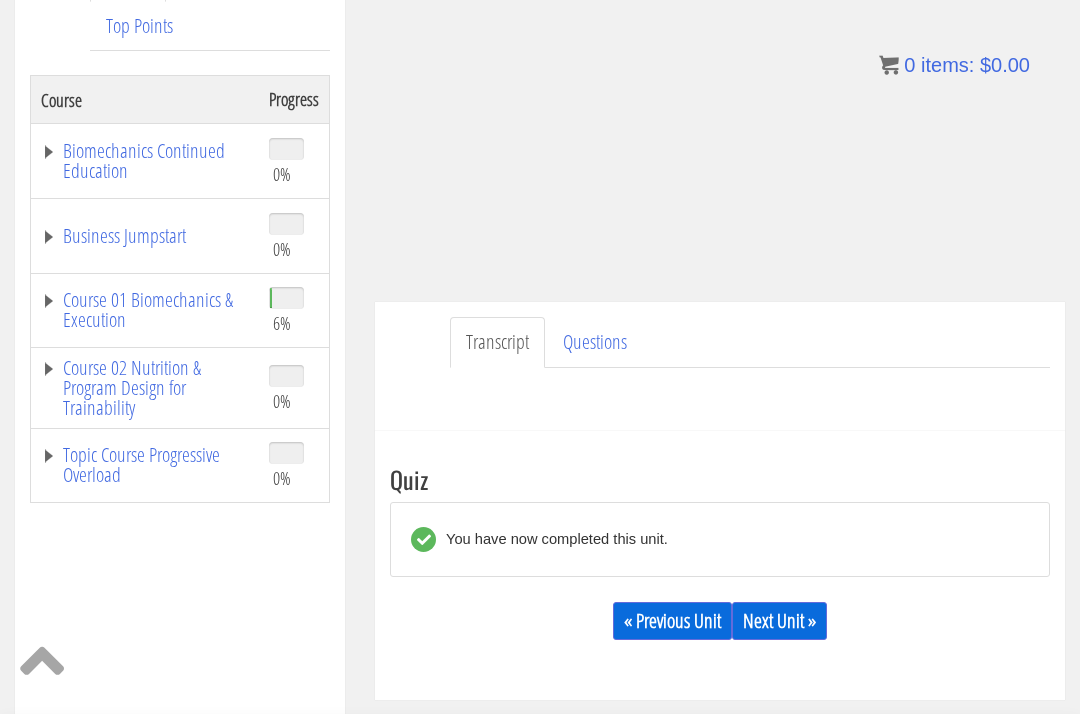scroll, scrollTop: 325, scrollLeft: 0, axis: vertical 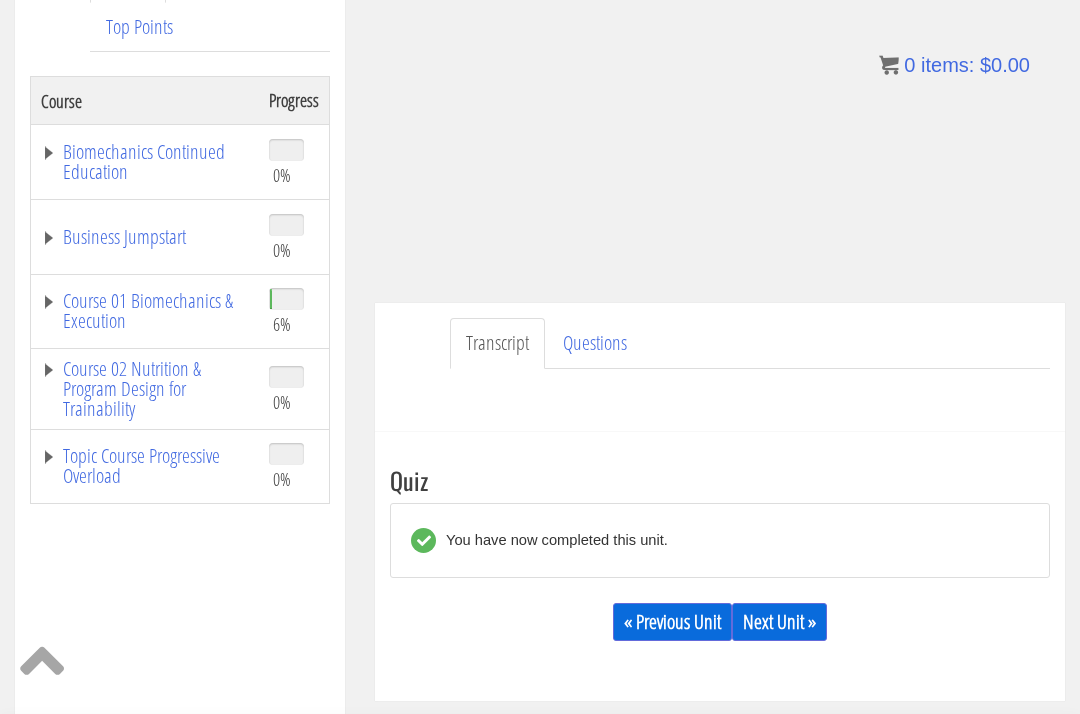 click on "Next Unit »" at bounding box center [779, 622] 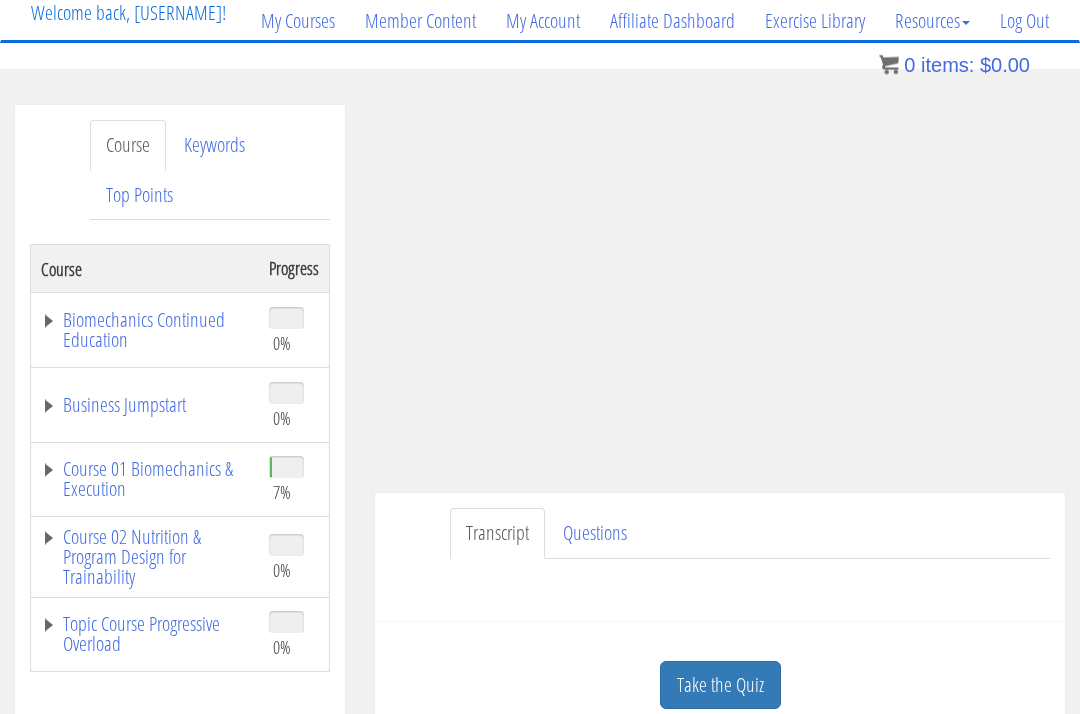 scroll, scrollTop: 157, scrollLeft: 0, axis: vertical 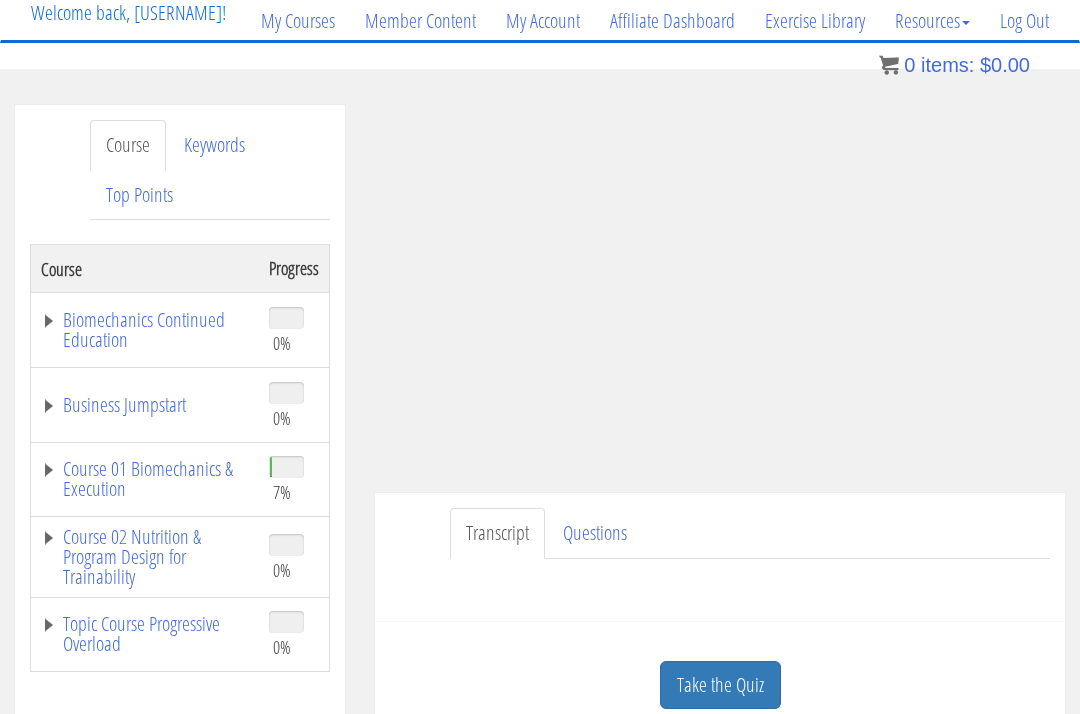 click on "Take the Quiz" at bounding box center (720, 685) 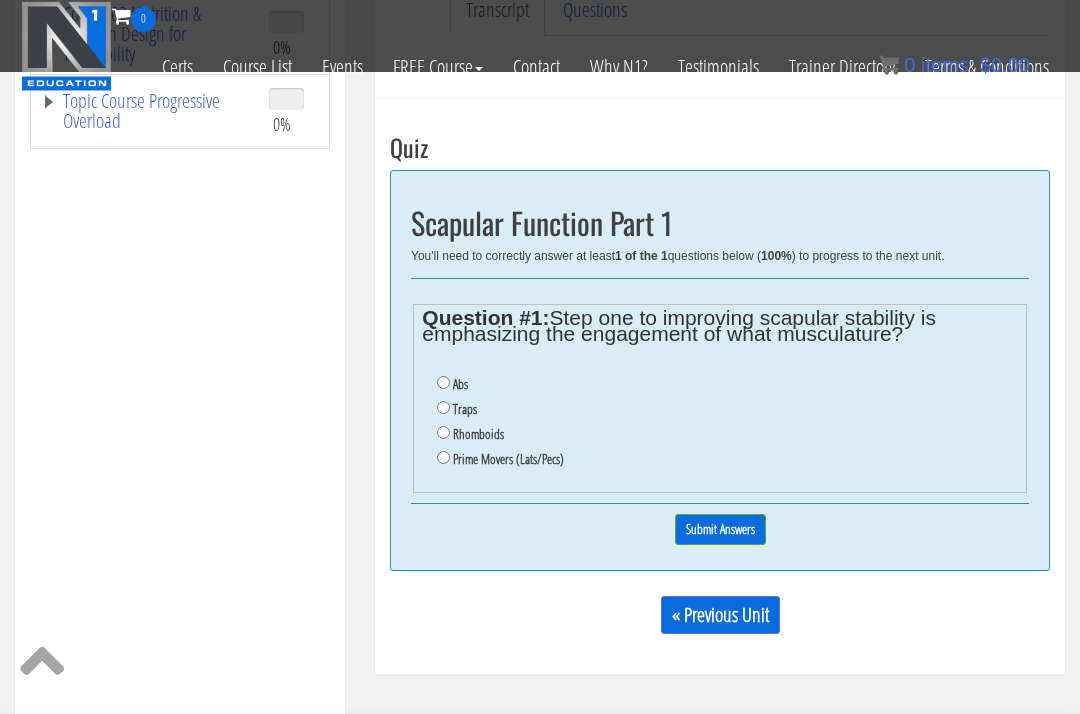 scroll, scrollTop: 552, scrollLeft: 0, axis: vertical 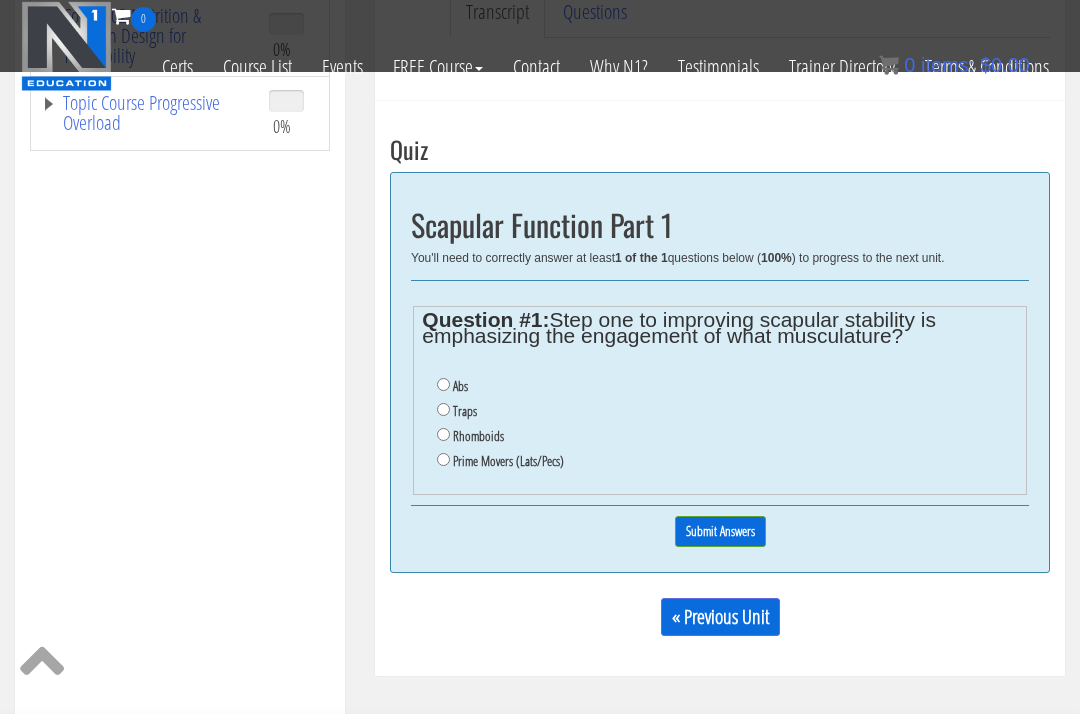 click on "Prime Movers (Lats/Pecs)" at bounding box center (443, 459) 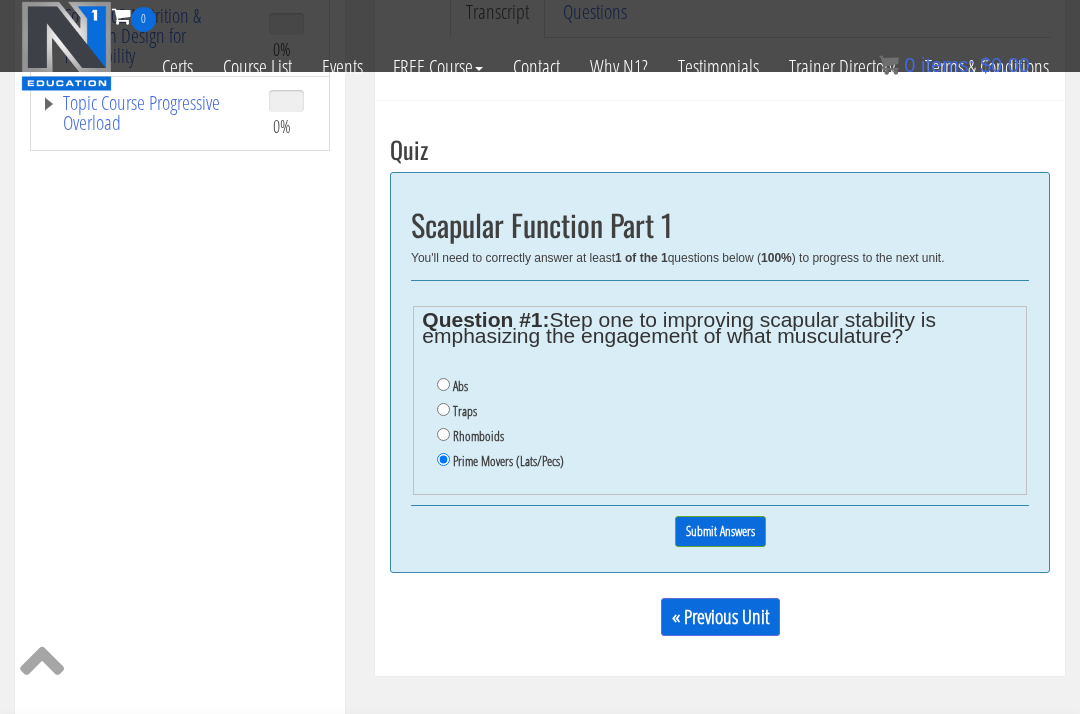 click on "Submit Answers" at bounding box center (720, 531) 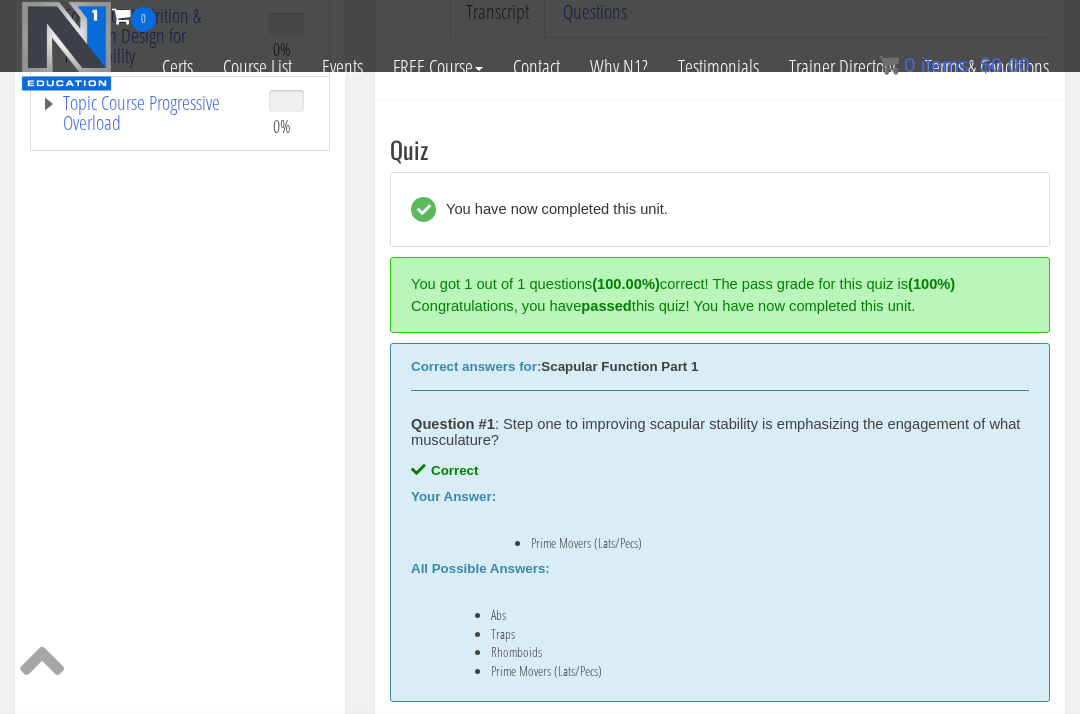scroll, scrollTop: 623, scrollLeft: 0, axis: vertical 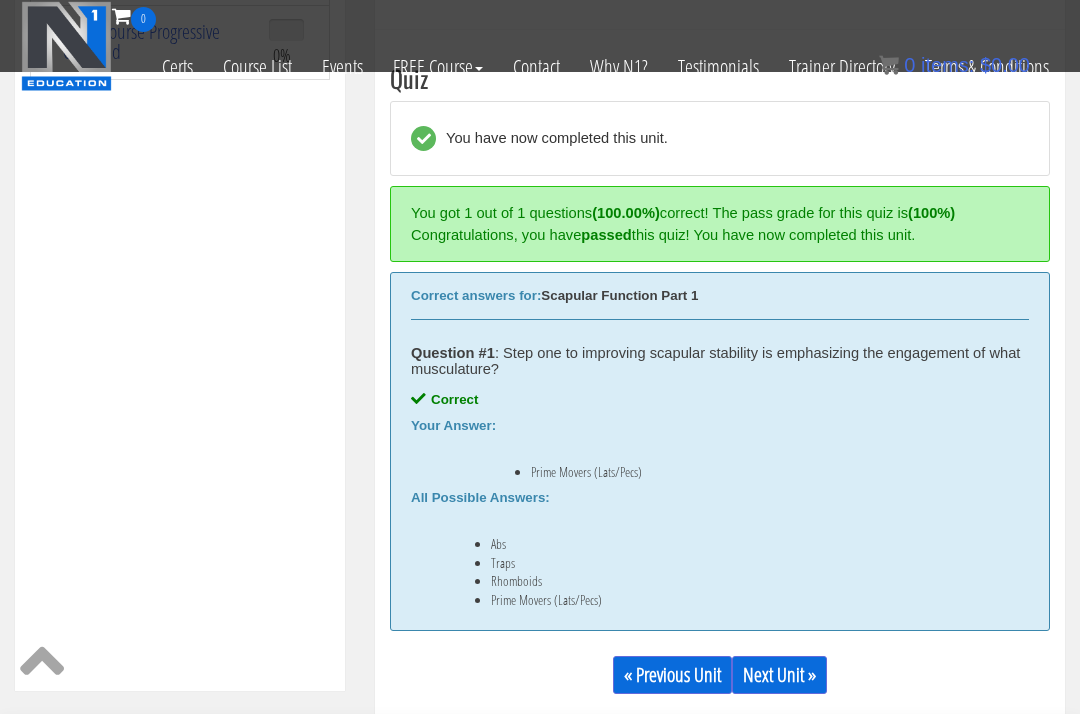 click on "Next Unit »" at bounding box center (779, 675) 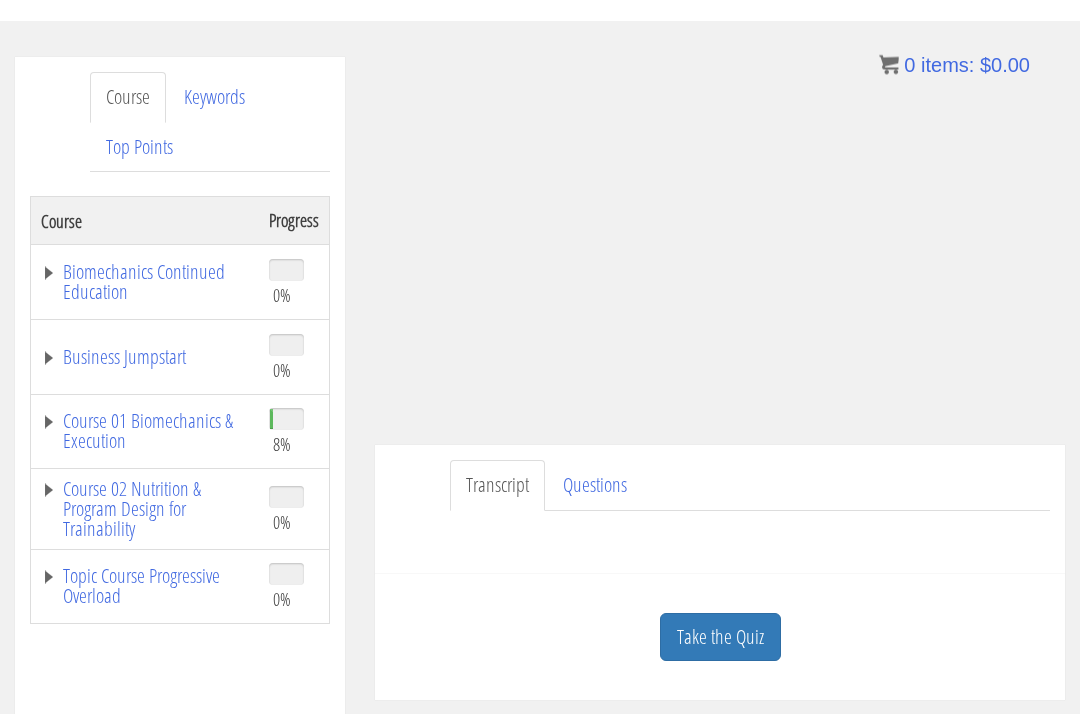 scroll, scrollTop: 204, scrollLeft: 0, axis: vertical 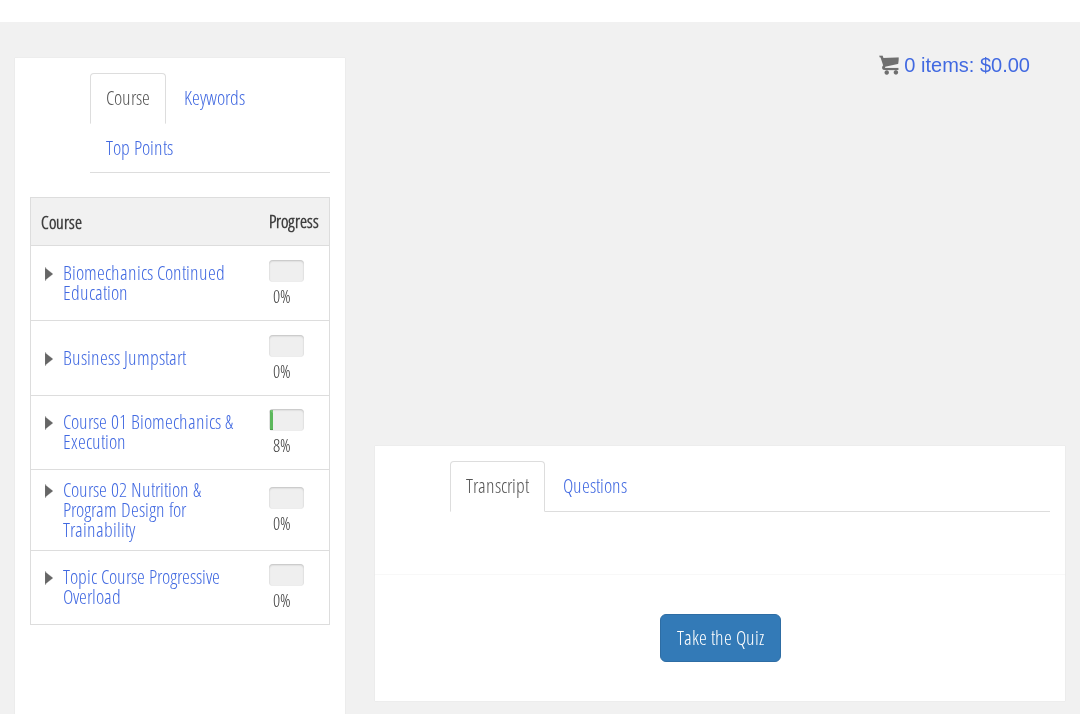 click on "Take the Quiz" at bounding box center [720, 638] 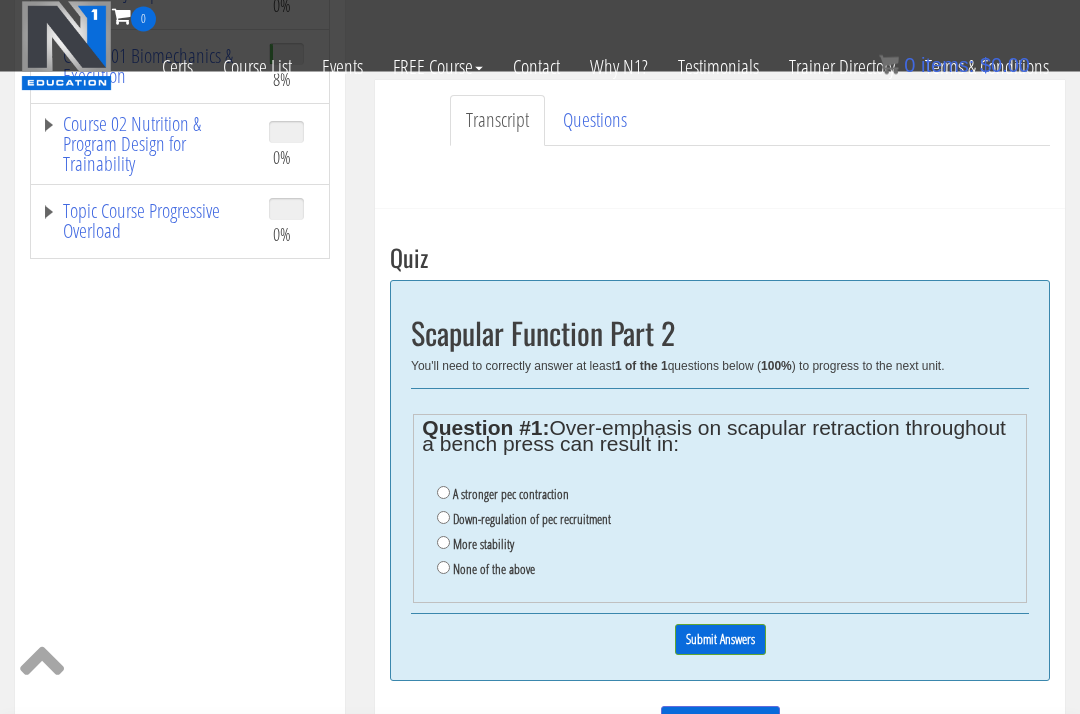 scroll, scrollTop: 550, scrollLeft: 0, axis: vertical 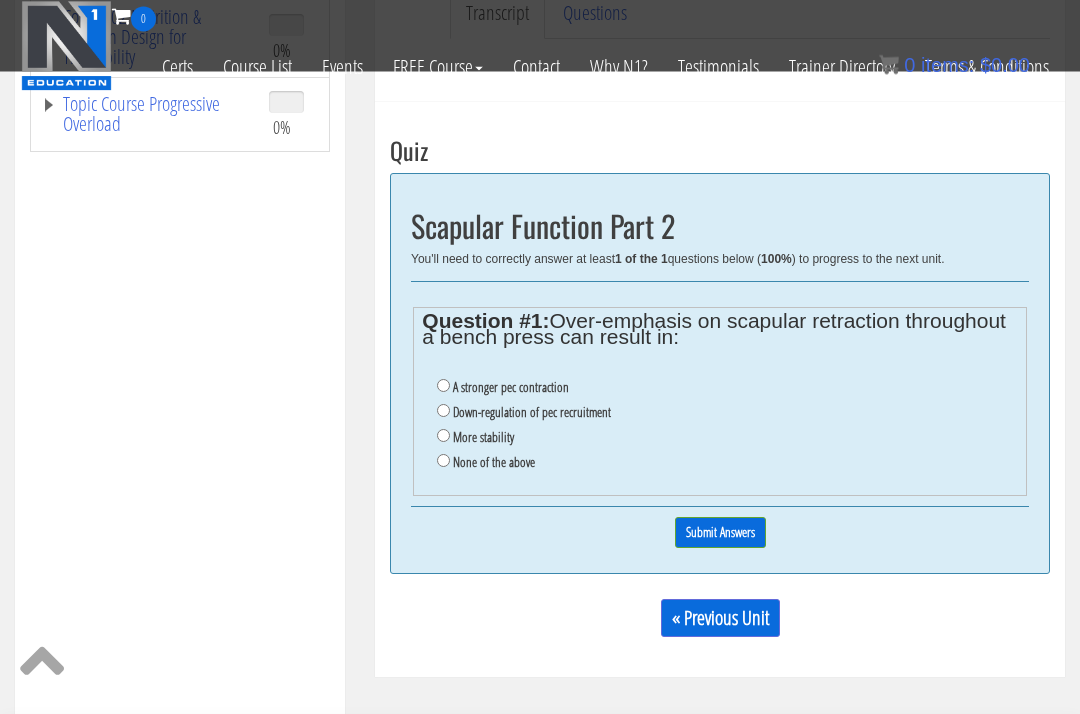 click on "None of the above" at bounding box center [443, 461] 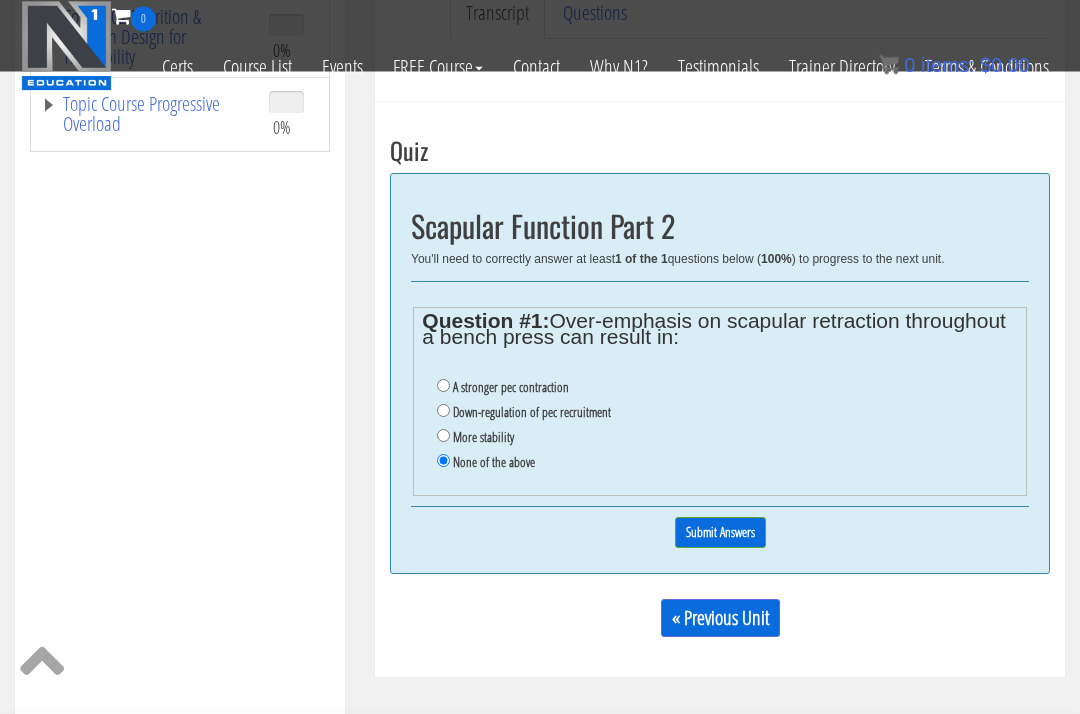 click on "Submit Answers" at bounding box center (720, 533) 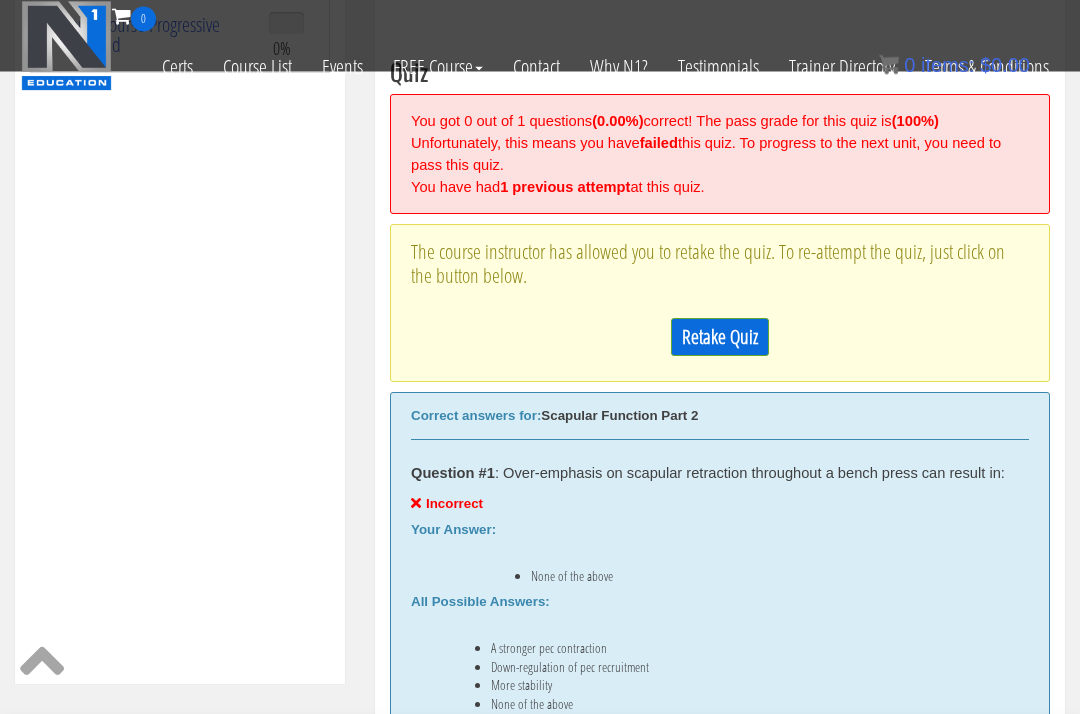 scroll, scrollTop: 605, scrollLeft: 0, axis: vertical 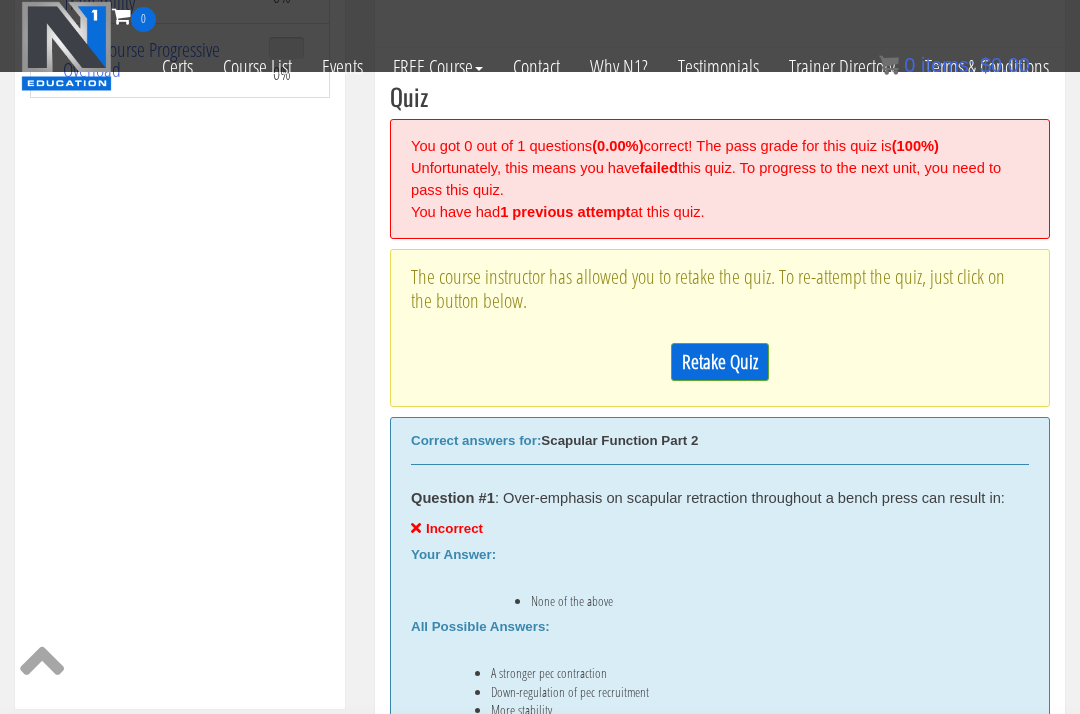 click on "Retake Quiz" at bounding box center [720, 362] 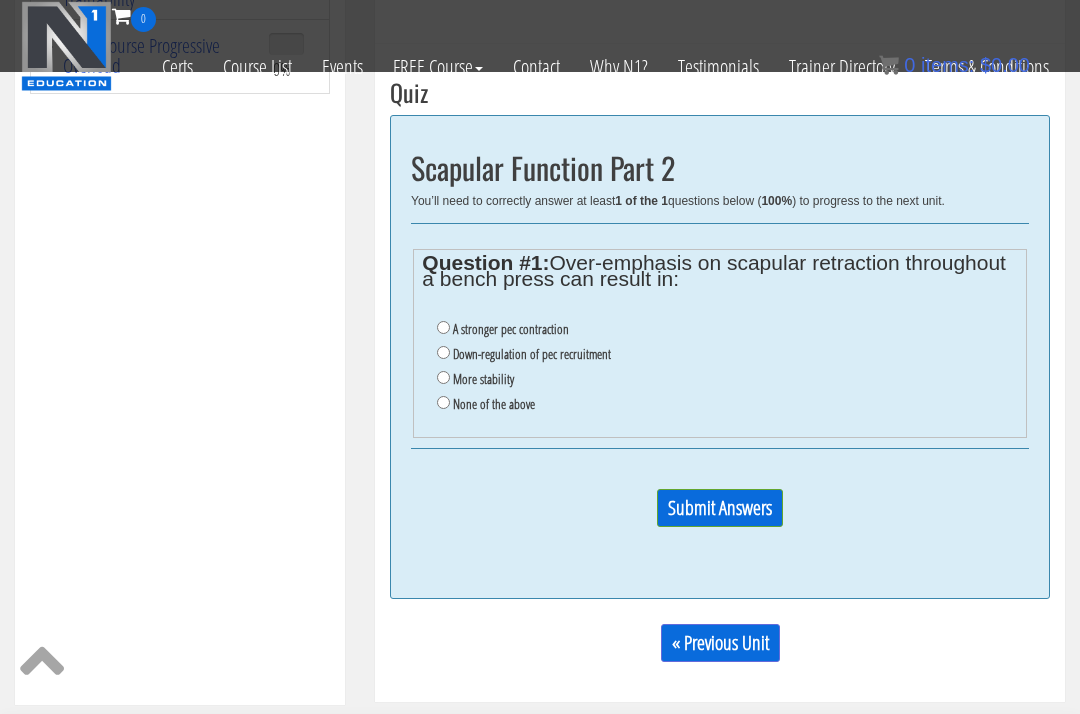 scroll, scrollTop: 560, scrollLeft: 0, axis: vertical 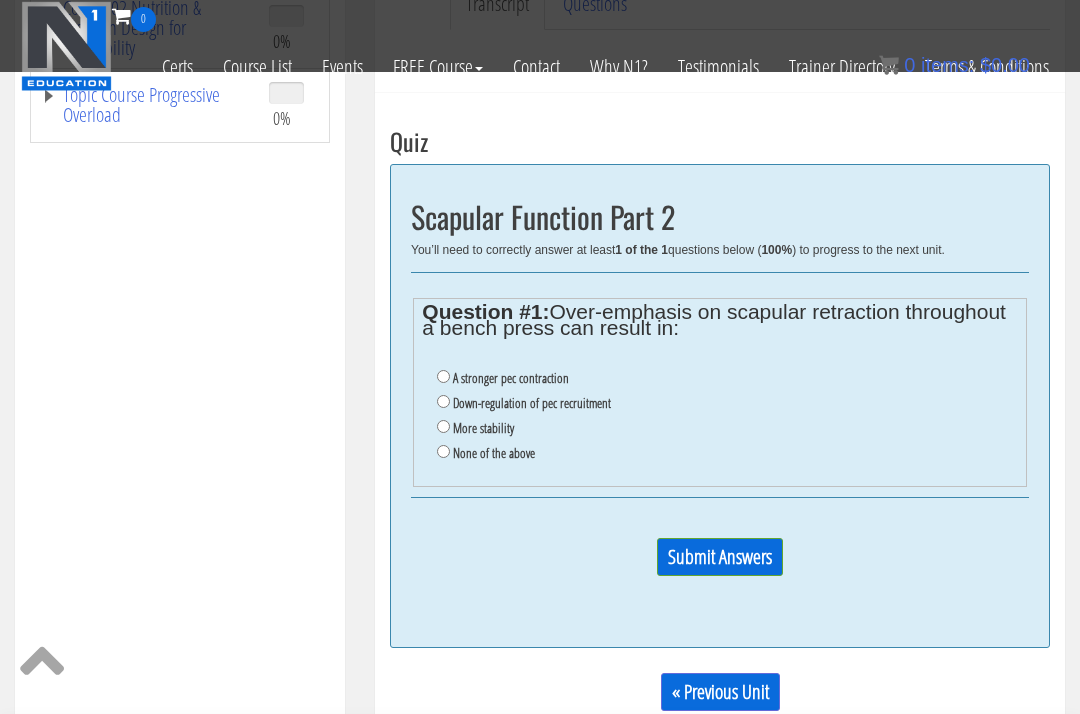 click on "Down-regulation of pec recruitment" at bounding box center (443, 401) 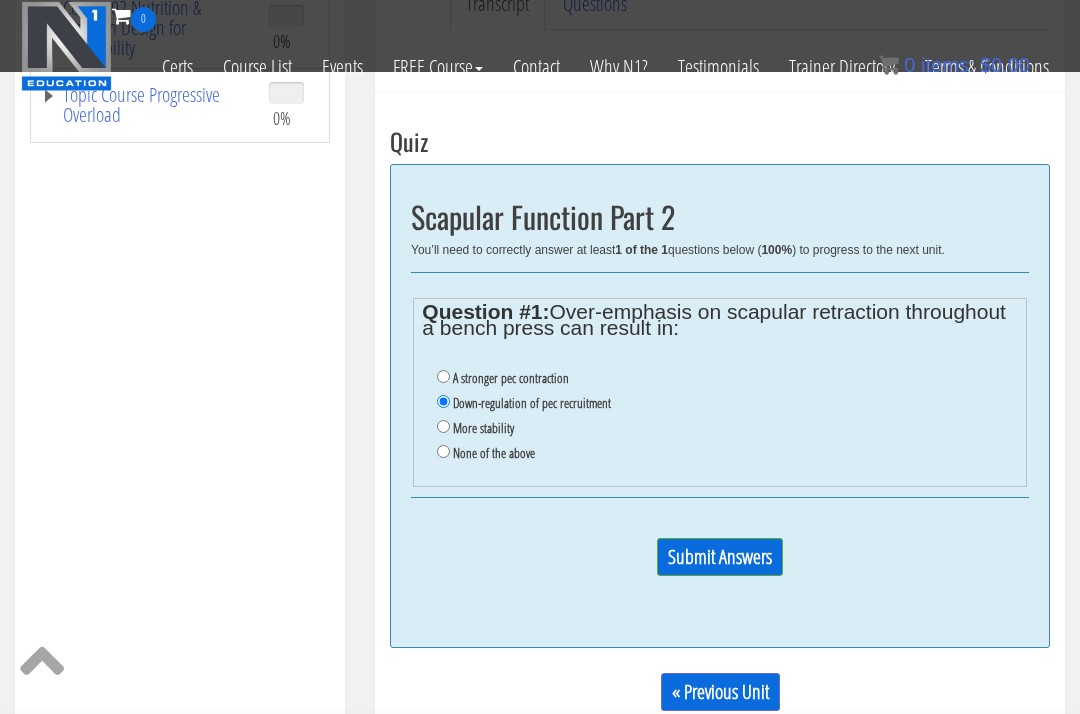 click on "Submit Answers" at bounding box center (720, 557) 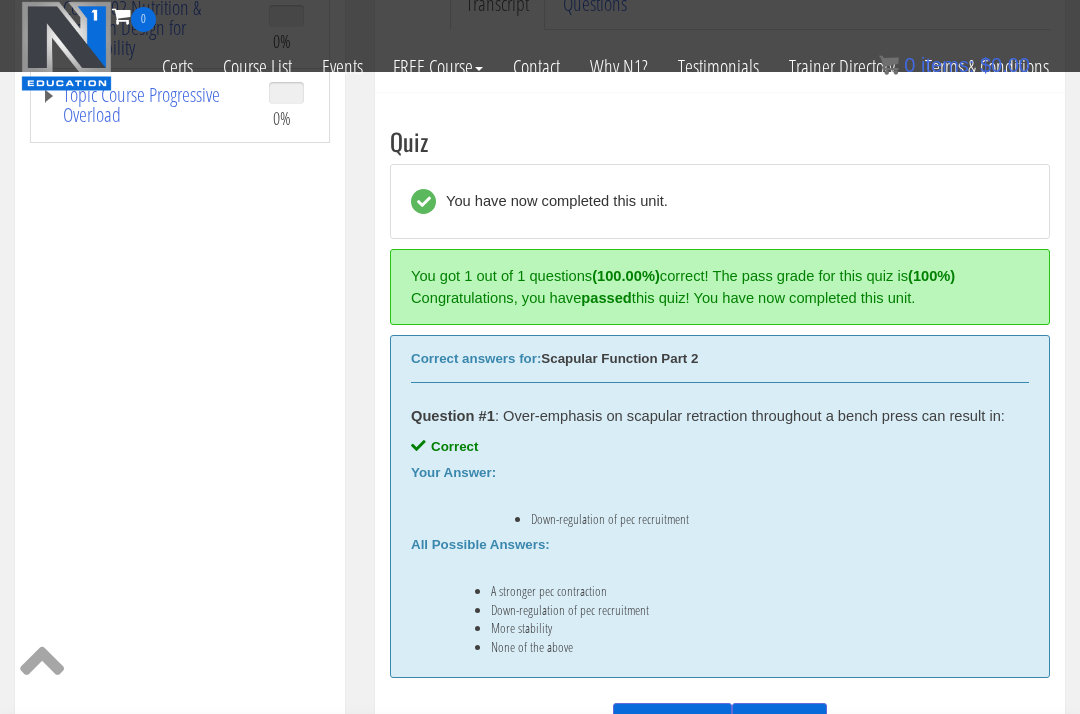 scroll, scrollTop: 623, scrollLeft: 0, axis: vertical 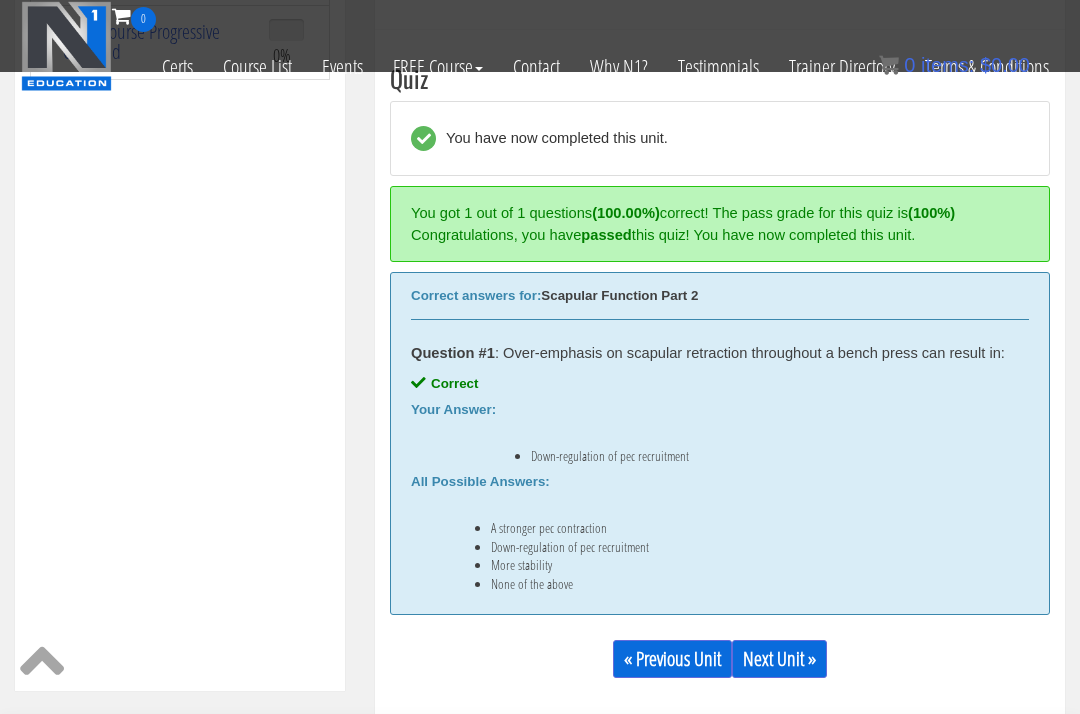 click on "Next Unit »" at bounding box center (779, 659) 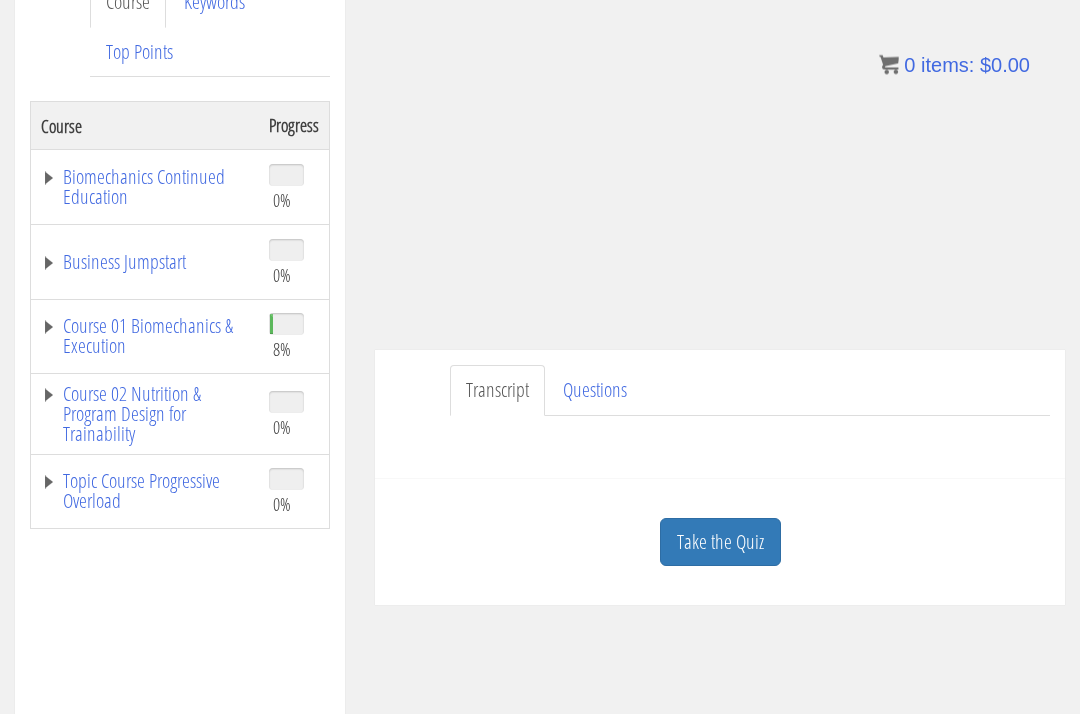 scroll, scrollTop: 300, scrollLeft: 0, axis: vertical 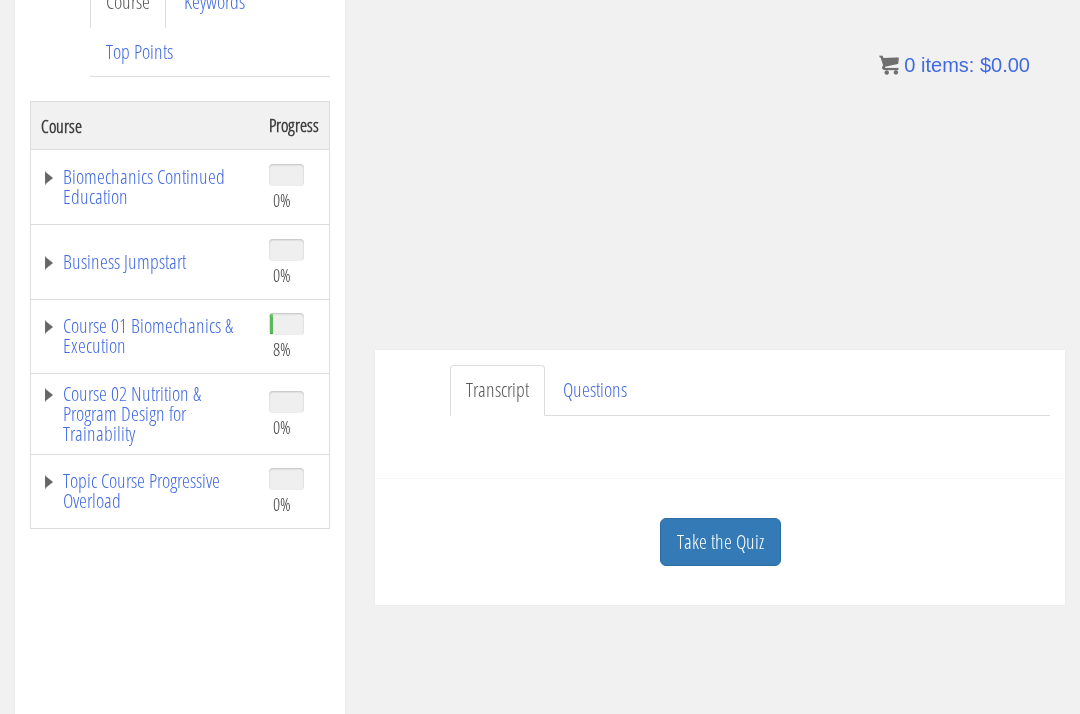 click on "Take the Quiz" at bounding box center [720, 542] 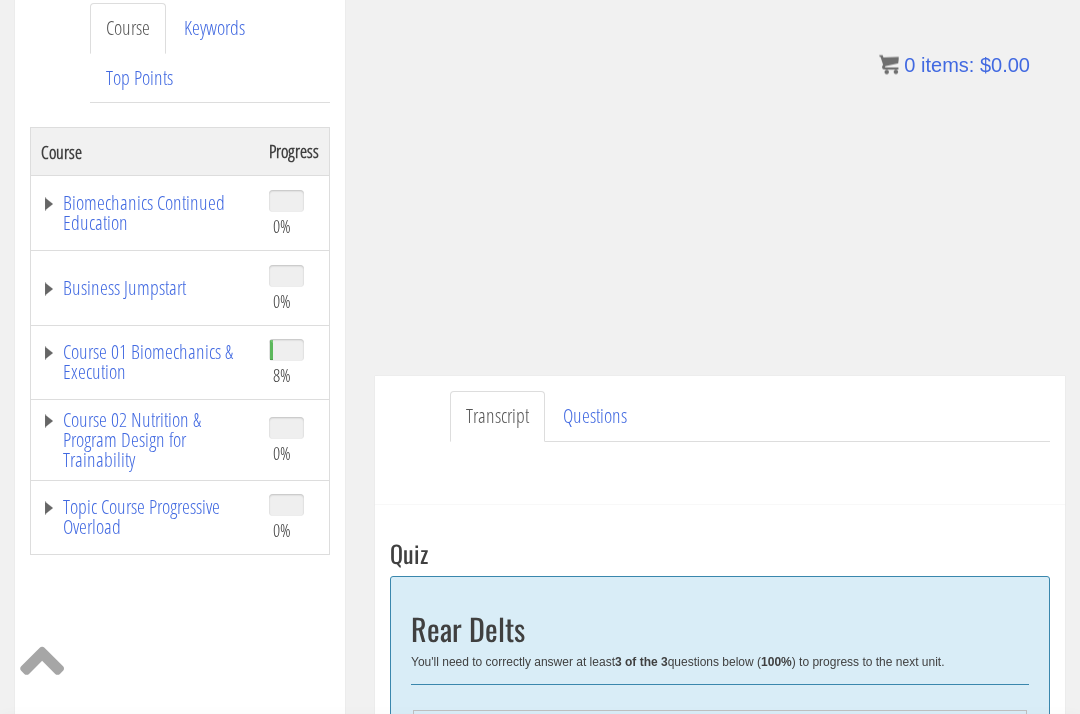 scroll, scrollTop: 341, scrollLeft: 0, axis: vertical 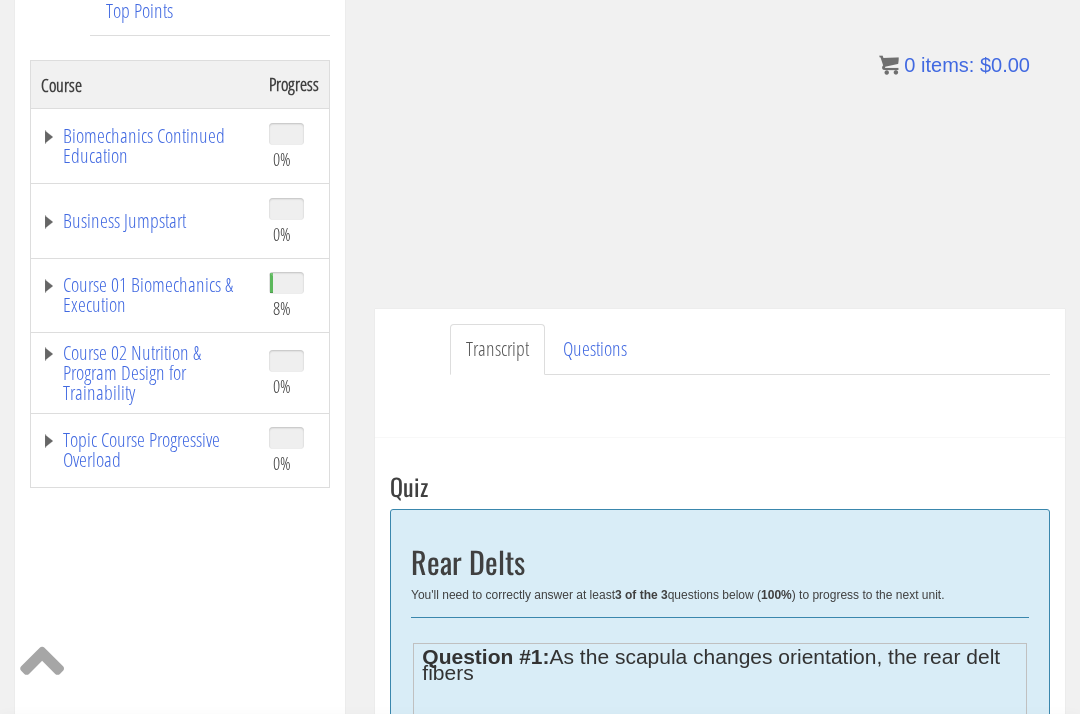 click on "Course 01 Biomechanics & Execution" at bounding box center [145, 295] 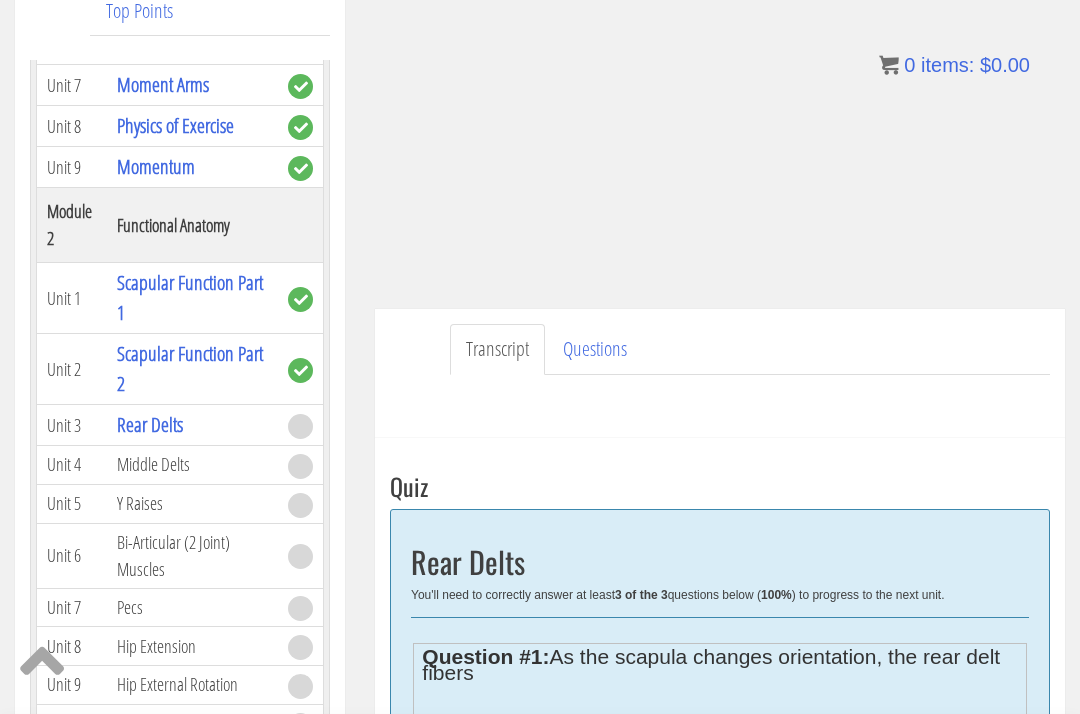 scroll, scrollTop: 634, scrollLeft: 0, axis: vertical 